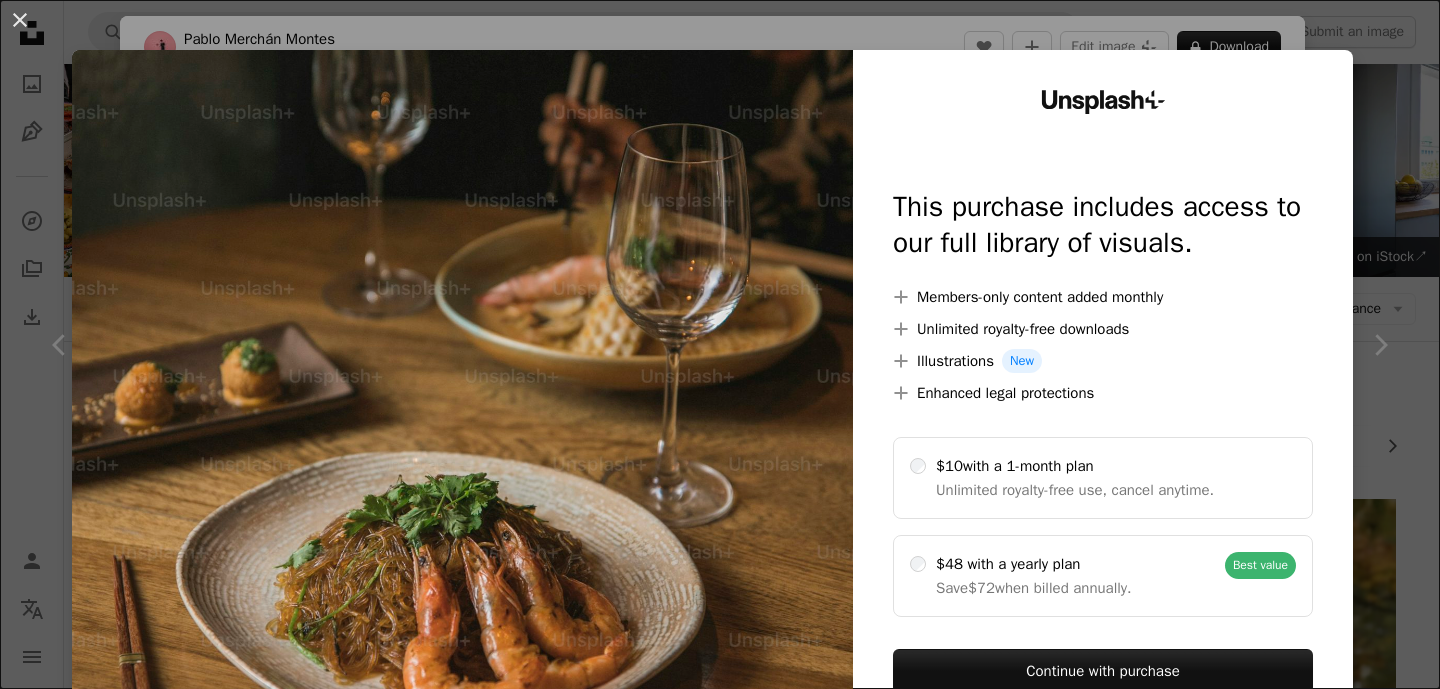 scroll, scrollTop: 10899, scrollLeft: 0, axis: vertical 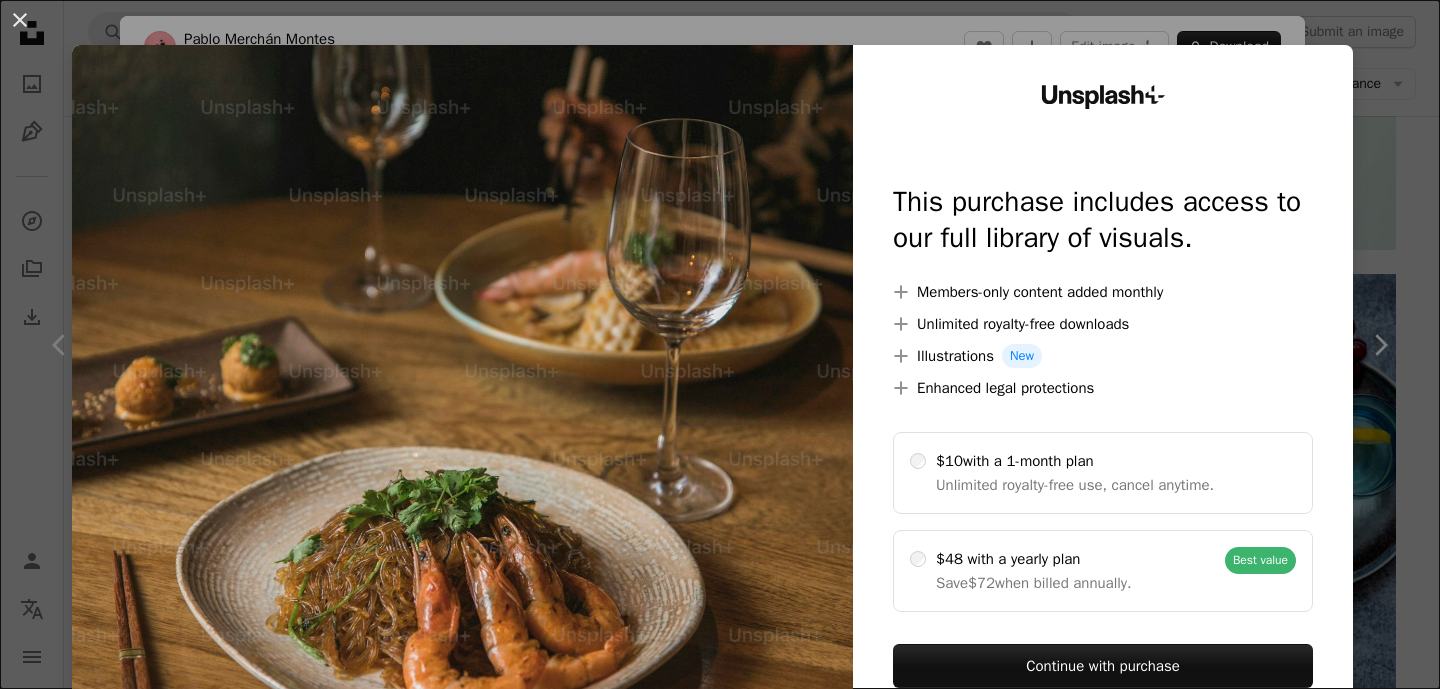 click on "An X shape Unsplash+ This purchase includes access to our full library of visuals. A plus sign Members-only content added monthly A plus sign Unlimited royalty-free downloads A plus sign Illustrations  New A plus sign Enhanced legal protections $10  with a 1-month plan Unlimited royalty-free use, cancel anytime. $48   with a yearly plan Save  $72  when billed annually. Best value Continue with purchase Taxes where applicable. Renews automatically. Cancel anytime." at bounding box center [720, 344] 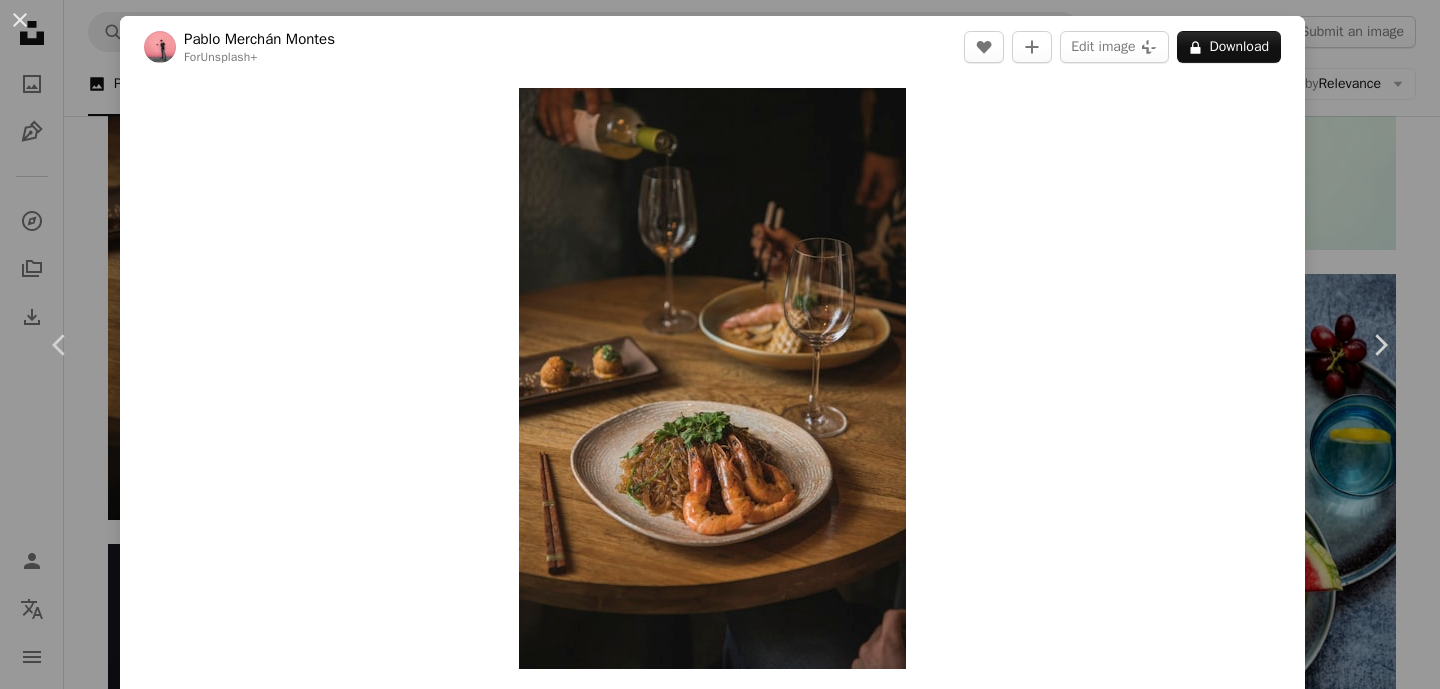 click on "An X shape Chevron left Chevron right [FIRST] [LAST] Available for hire A checkmark inside of a circle A heart A plus sign Edit image Plus sign for Unsplash+ Download free Chevron down Zoom in Featured in Food & Drink A forward-right arrow Share More Actions Calendar outlined Published on November 23, 2022 Safety Licensed under the Unsplash+ License food rice food and drink thai food prawns food on table chopsticks delicious satay food bowls skewers thai curry thai soup Free images From this series Chevron right Plus sign for Unsplash+ Plus sign for Unsplash+ Plus sign for Unsplash+ Plus sign for Unsplash+ Plus sign for Unsplash+ Plus sign for Unsplash+ Plus sign for Unsplash+ Plus sign for Unsplash+ Plus sign for Unsplash+ Plus sign for Unsplash+ Related images Plus sign for Unsplash+ A heart A plus sign [FIRST] [LAST] For Unsplash+ A lock Download Plus sign for Unsplash+ A heart A plus sign [FIRST] [LAST] For Unsplash+ A lock Download Plus sign for Unsplash+ A heart A plus sign [FIRST] [LAST] For Unsplash+ A lock" at bounding box center (720, 344) 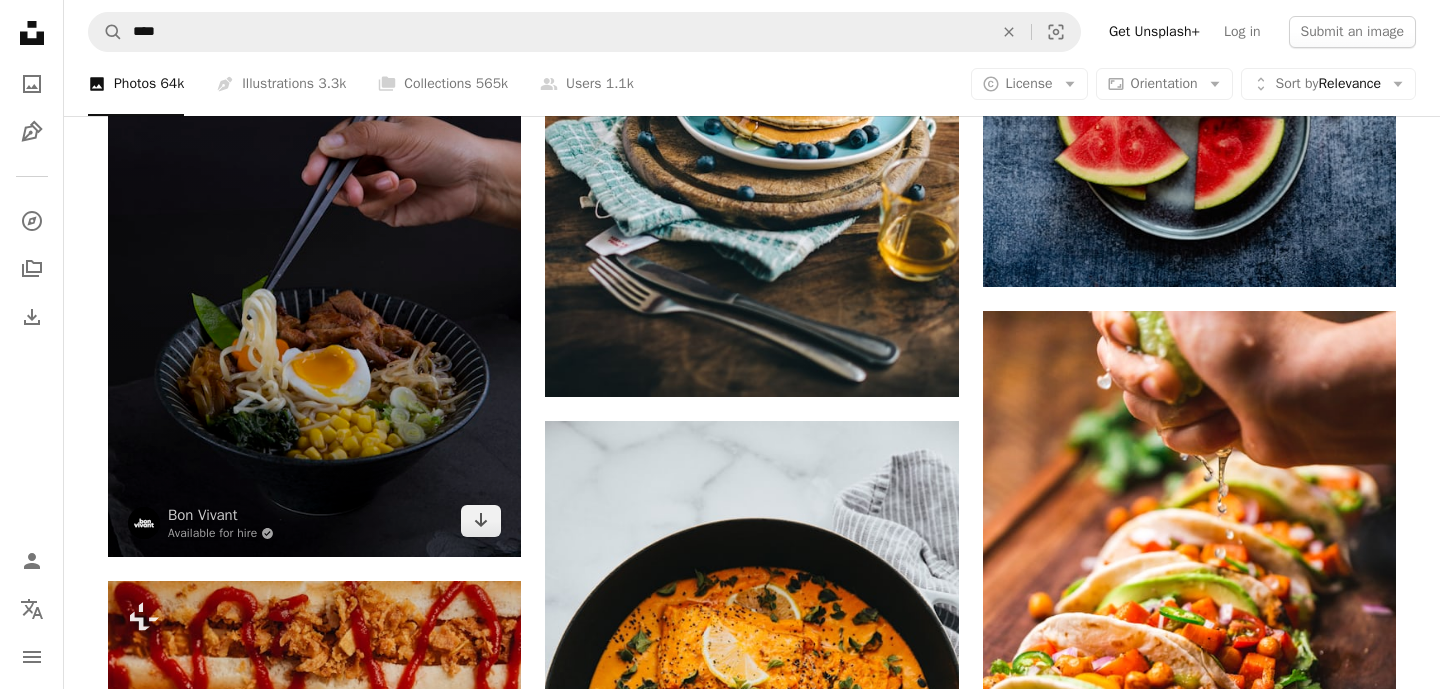 scroll, scrollTop: 11580, scrollLeft: 0, axis: vertical 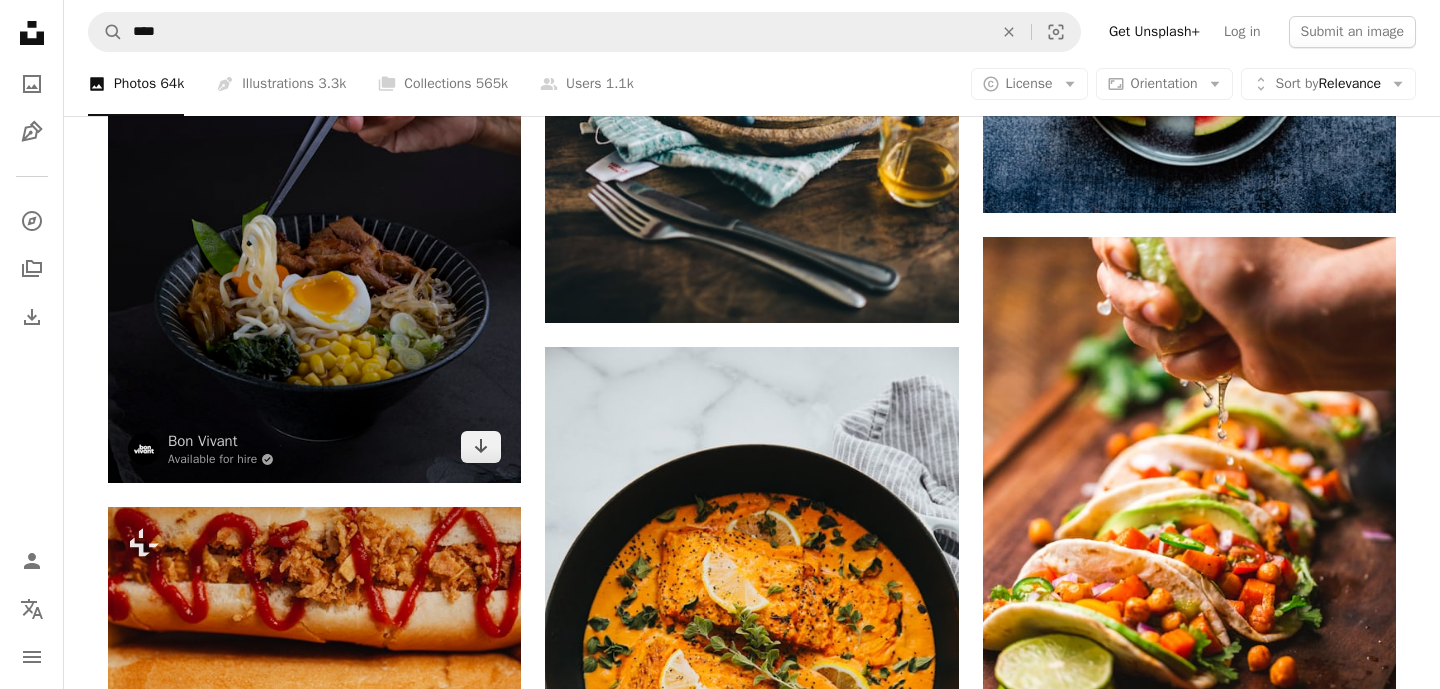 click at bounding box center [314, 173] 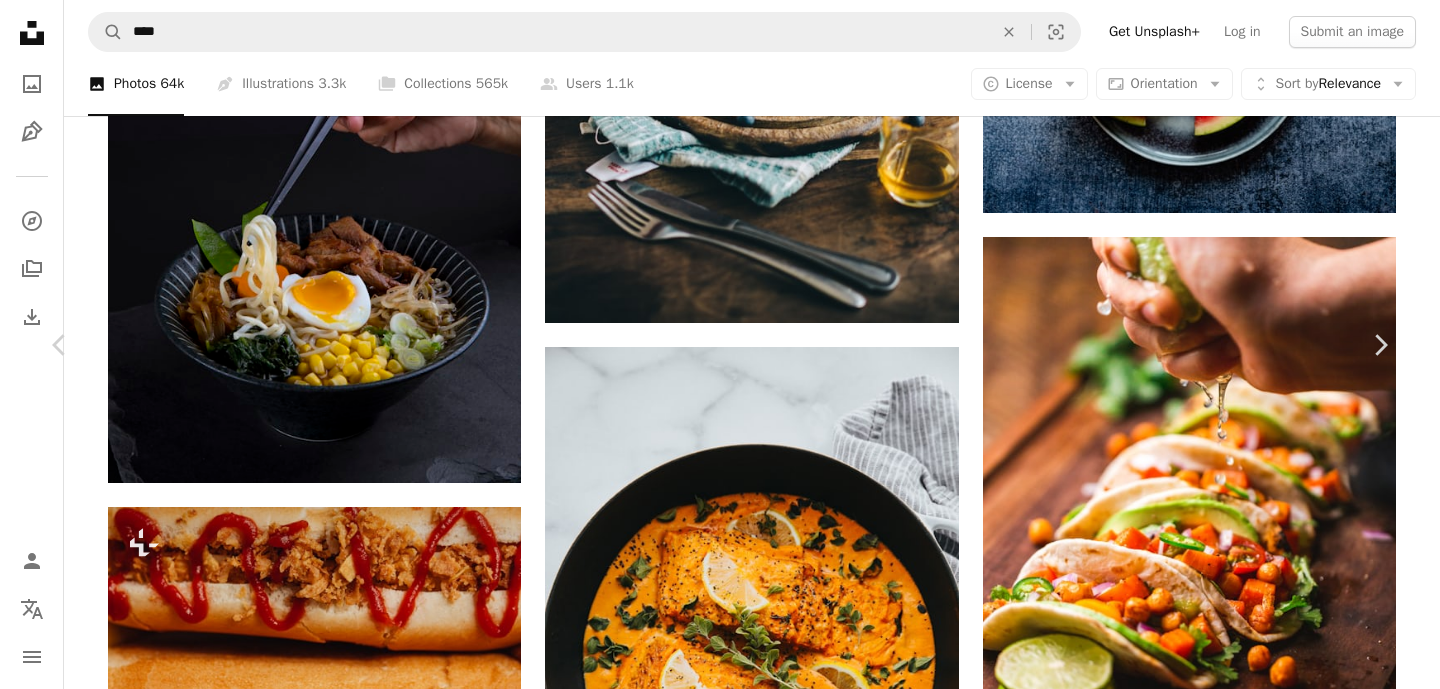 click on "Download free" at bounding box center (1191, 2785) 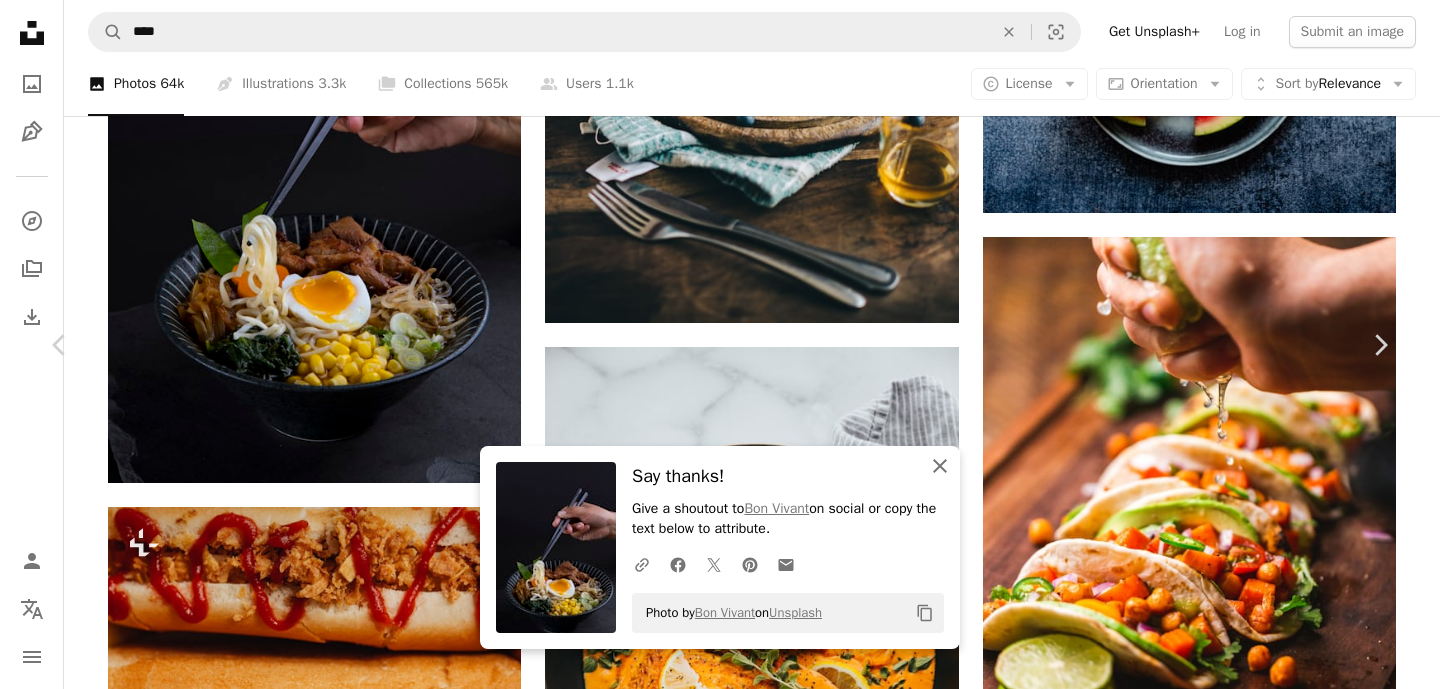 click on "An X shape" 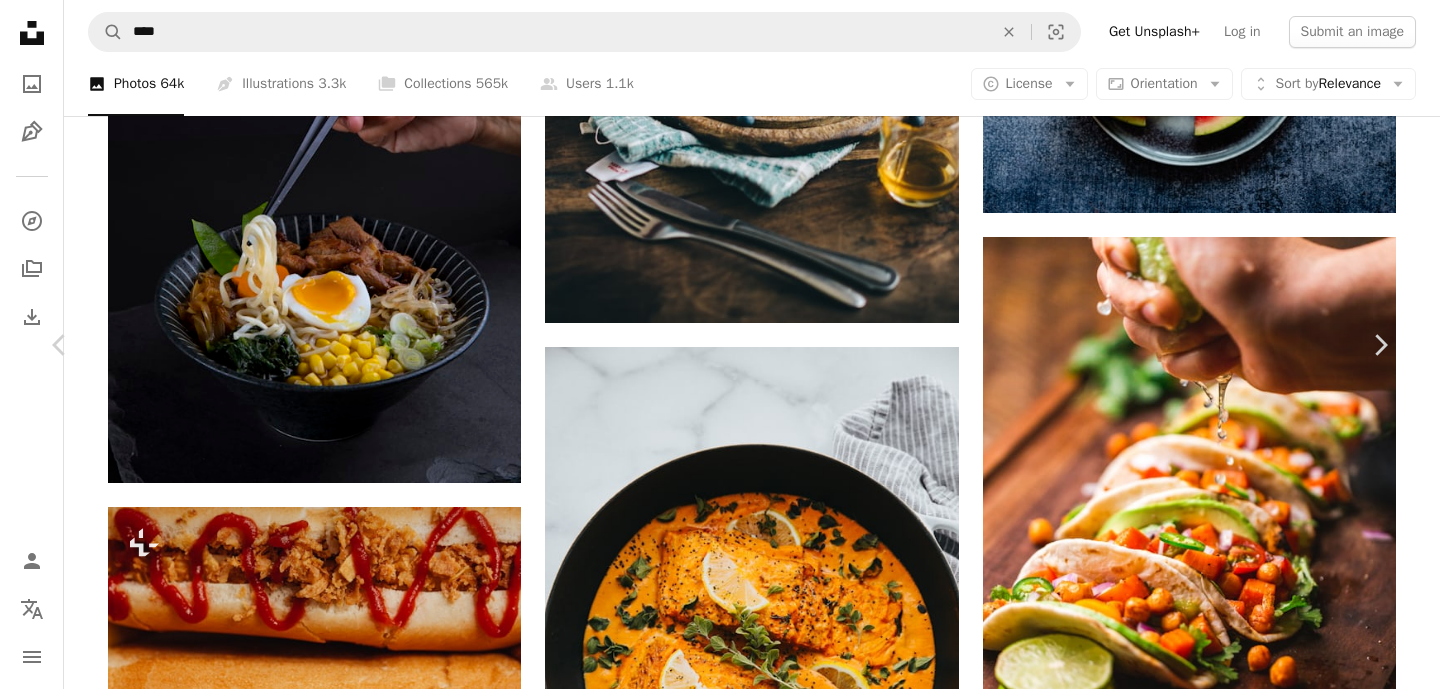 scroll, scrollTop: 7, scrollLeft: 0, axis: vertical 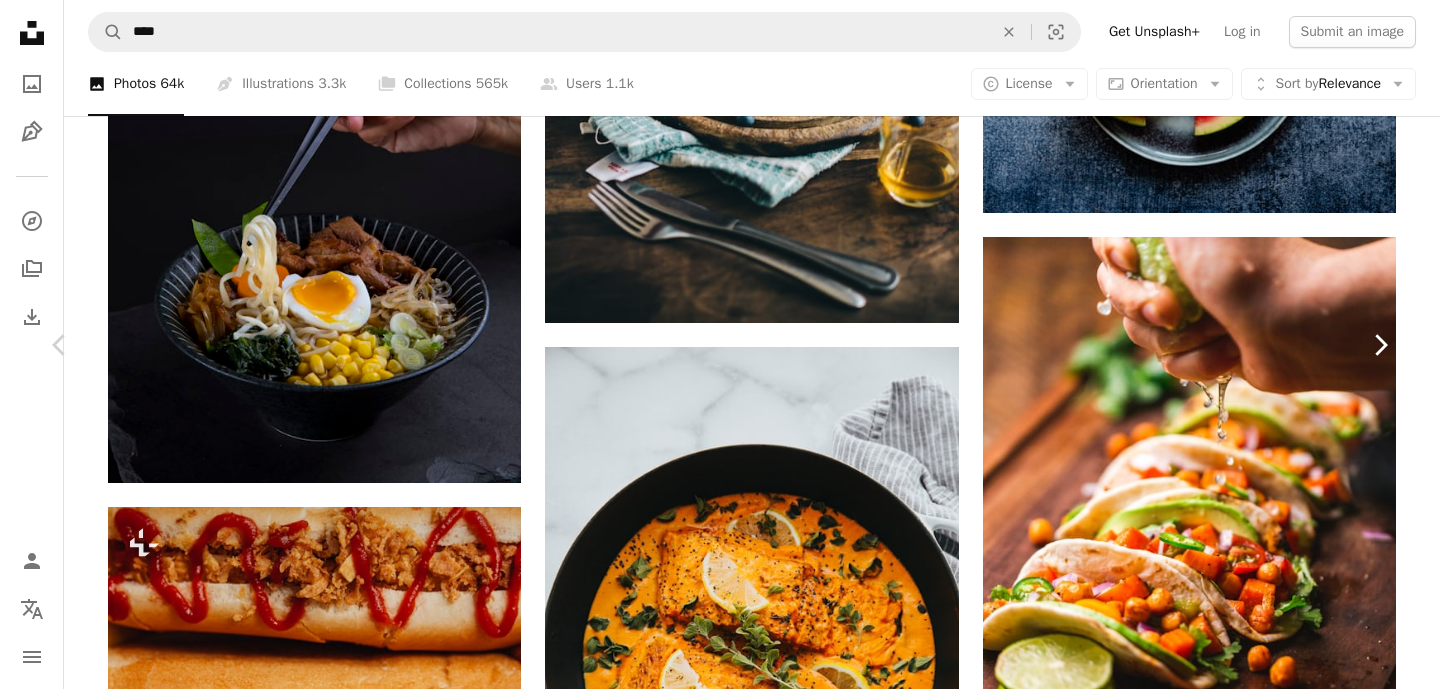 click on "Chevron right" at bounding box center [1380, 345] 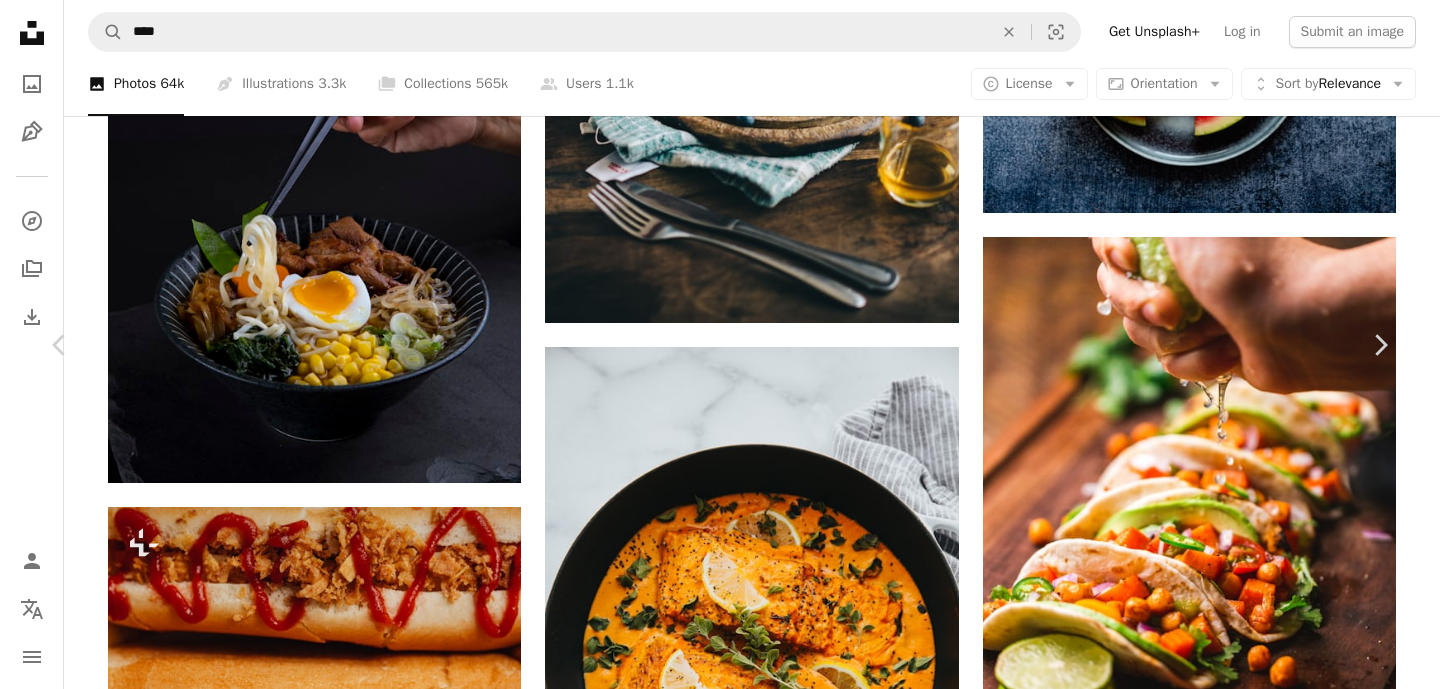 click on "An X shape Chevron left Chevron right [FIRST] [LAST] Available for hire A checkmark inside of a circle A heart A plus sign Edit image Plus sign for Unsplash+ Download free Chevron down Zoom in Views 34,442,451 Downloads 134,735 Featured in Photos , Food & Drink A forward-right arrow Share Info icon Info More Actions Pancakes for breakfast A map marker [CITY], [COUNTRY] Calendar outlined Published on September 22, 2017 Camera NIKON CORPORATION, NIKON D3300 Safety Free to use under the Unsplash License food photography breakfast coffee cup drink honey knife pancakes cloth food background blueberry beverage orange juice eat pancake fork cutlery maple syrup chopping board dine HD Wallpapers Browse premium related images on iStock | Save 20% with code UNSPLASH20 View more on iStock ↗ Related images A heart A plus sign [FIRST] [LAST] Available for hire A checkmark inside of a circle Arrow pointing down A heart A plus sign [FIRST] [LAST] Available for hire A checkmark inside of a circle A heart Ala" at bounding box center [720, 3082] 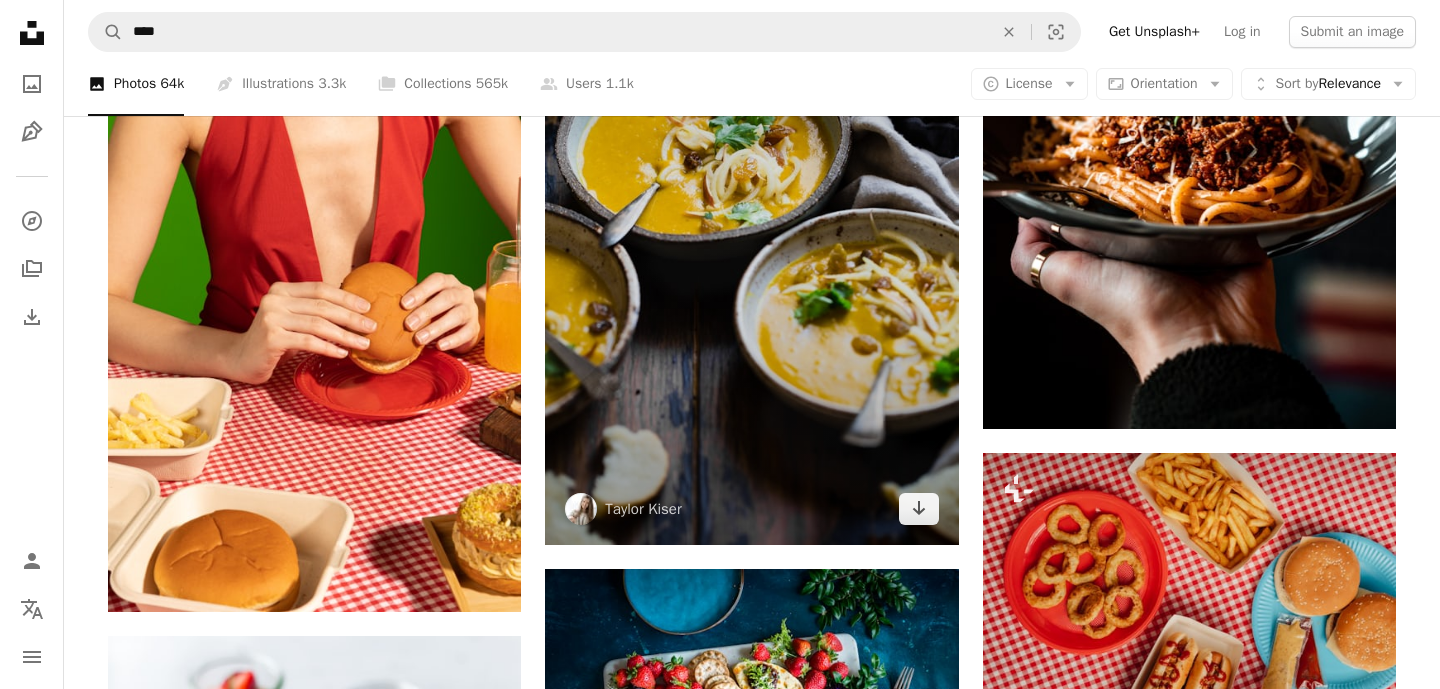 scroll, scrollTop: 13134, scrollLeft: 0, axis: vertical 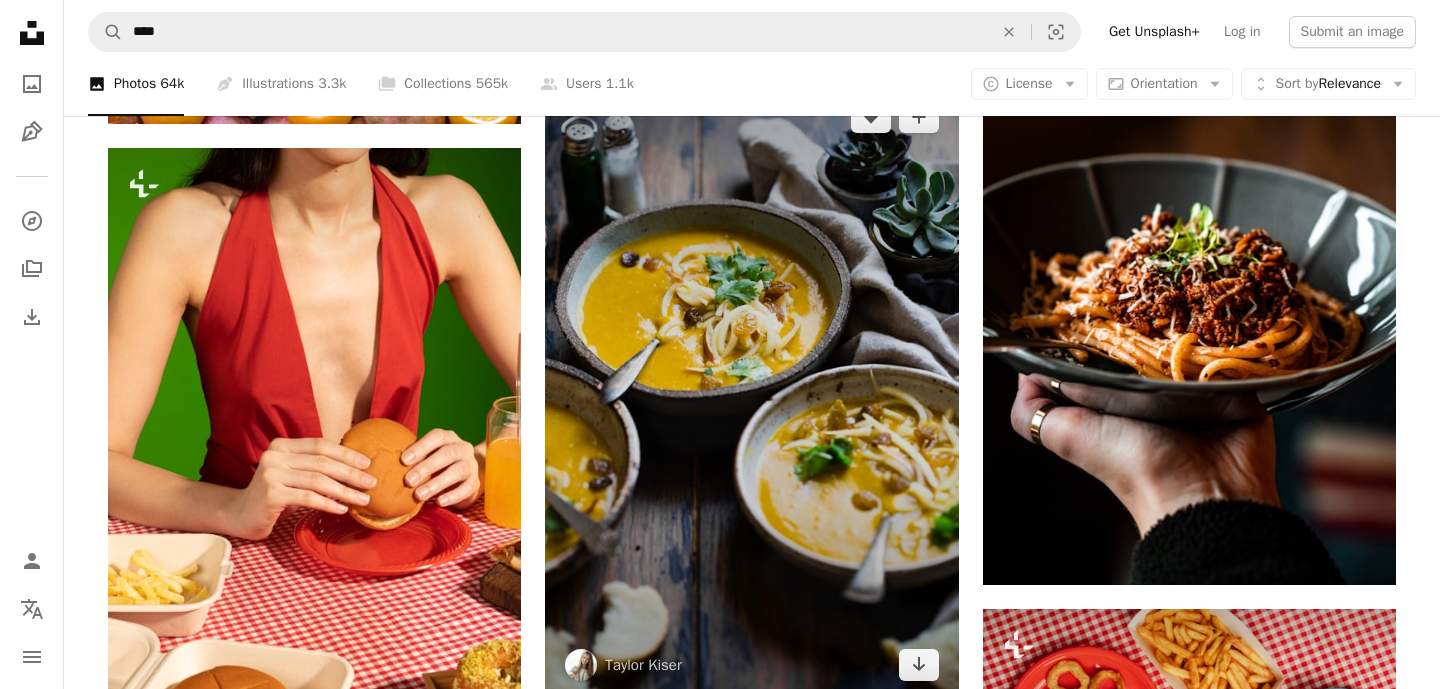 click at bounding box center [751, 391] 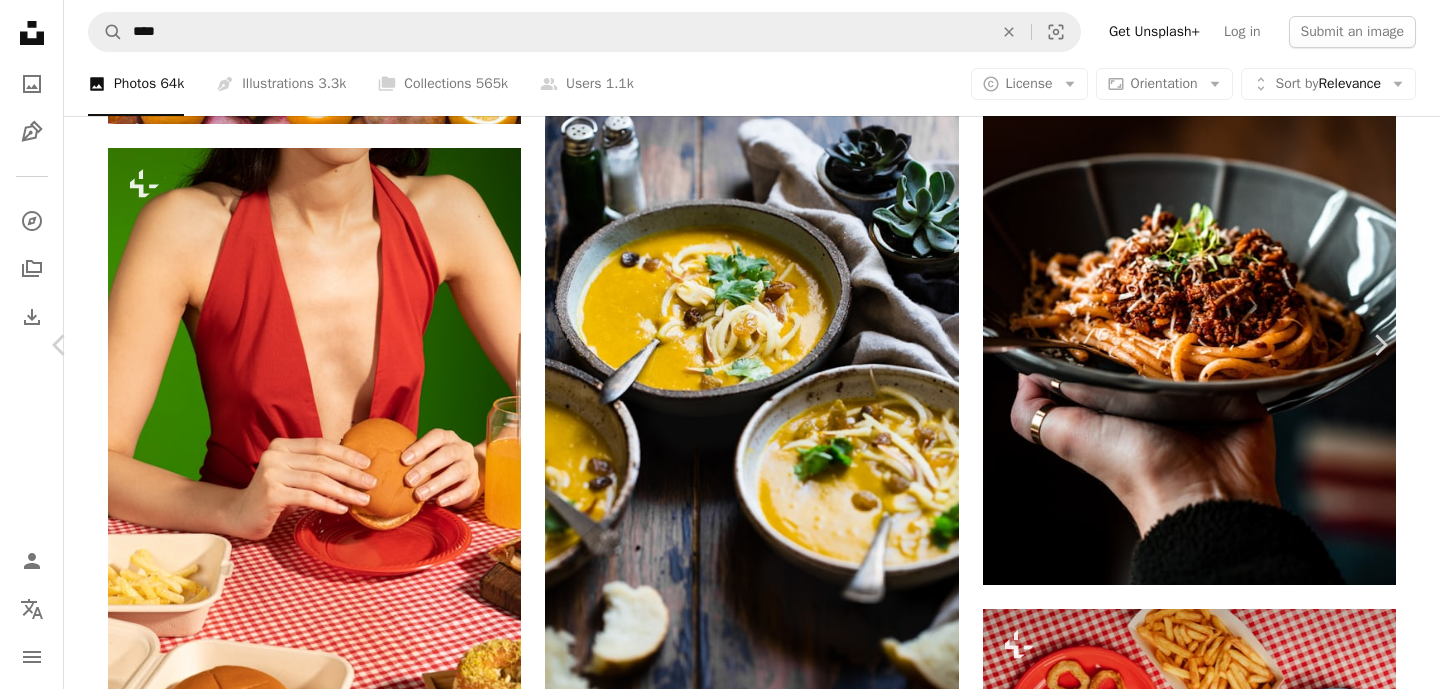 drag, startPoint x: 1199, startPoint y: 51, endPoint x: 1163, endPoint y: 104, distance: 64.070274 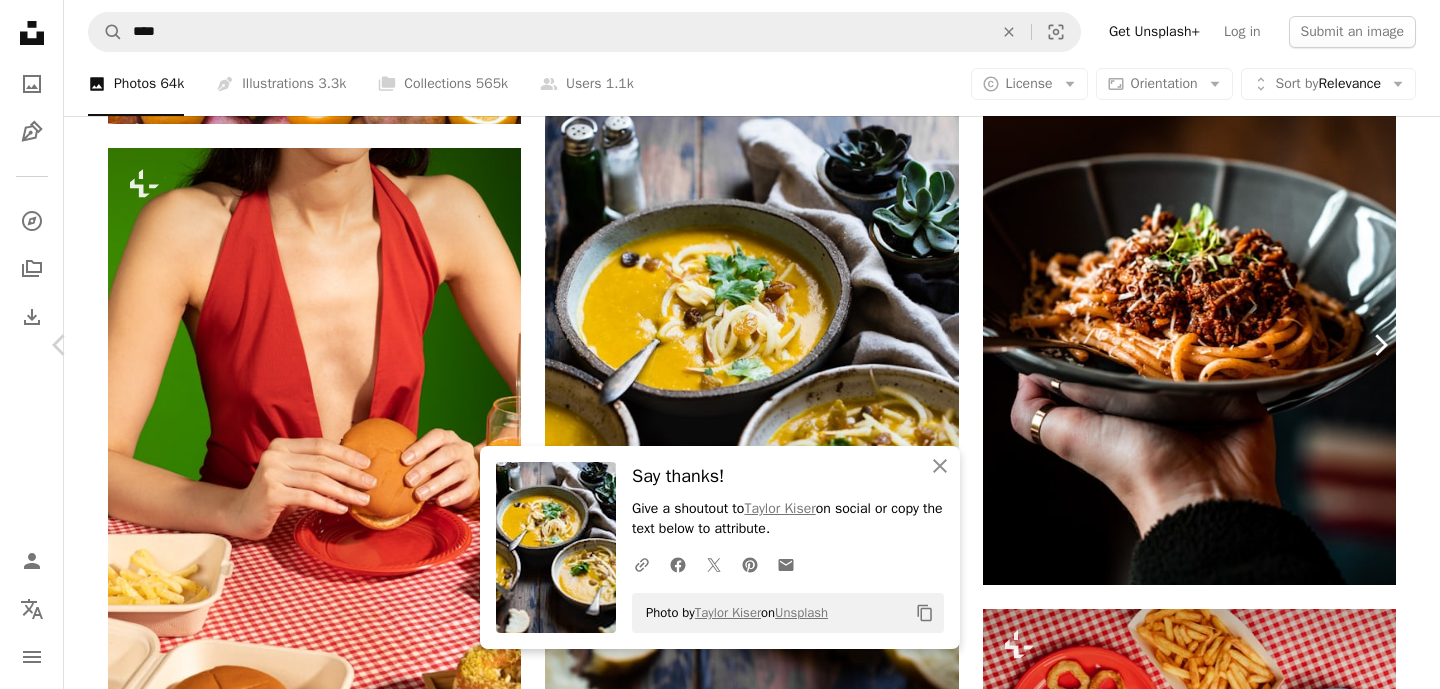 click on "Chevron right" at bounding box center (1380, 345) 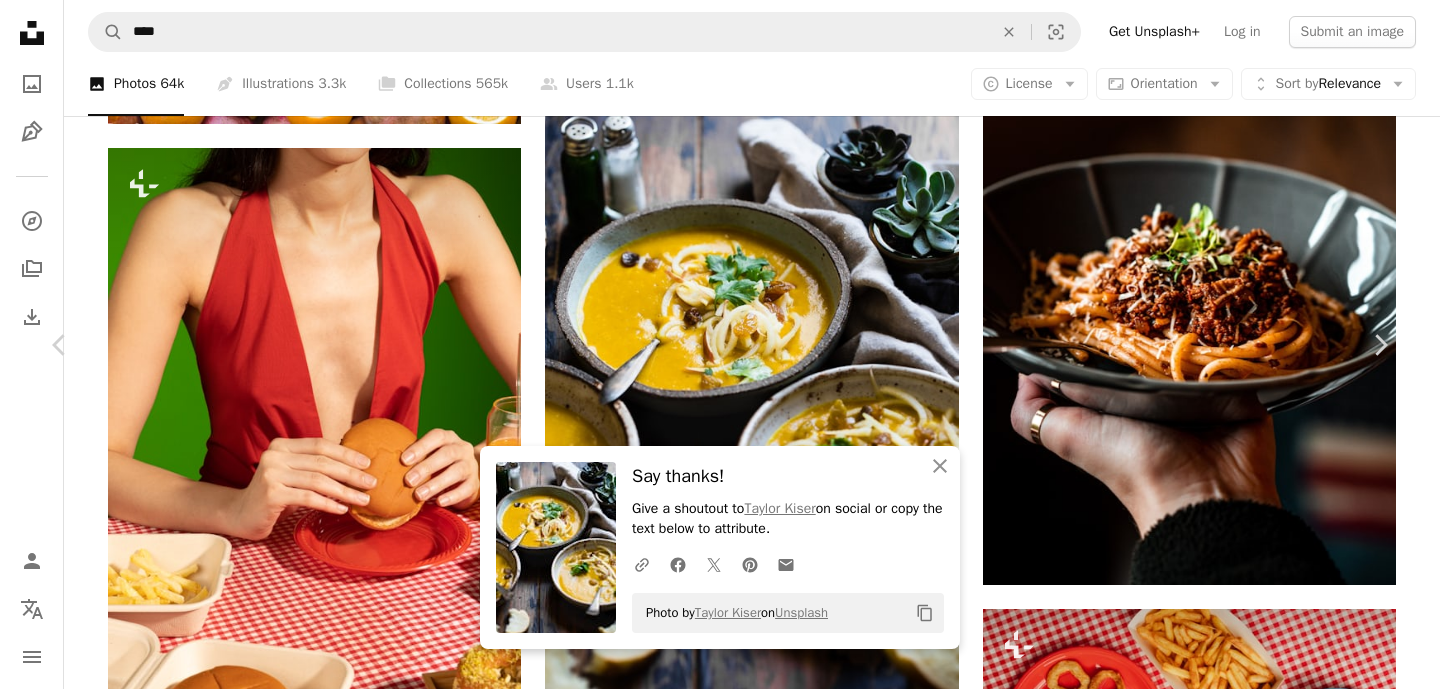 click on "An X shape" at bounding box center (20, 20) 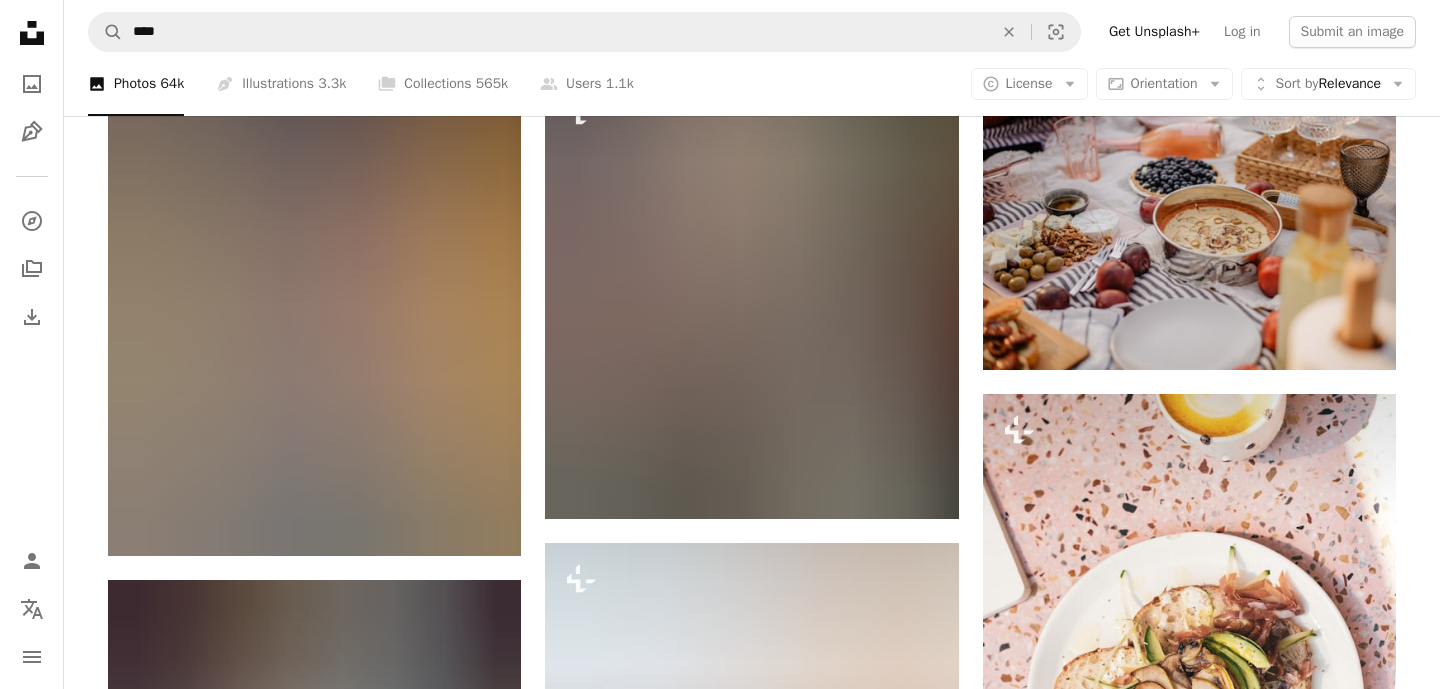 scroll, scrollTop: 22168, scrollLeft: 0, axis: vertical 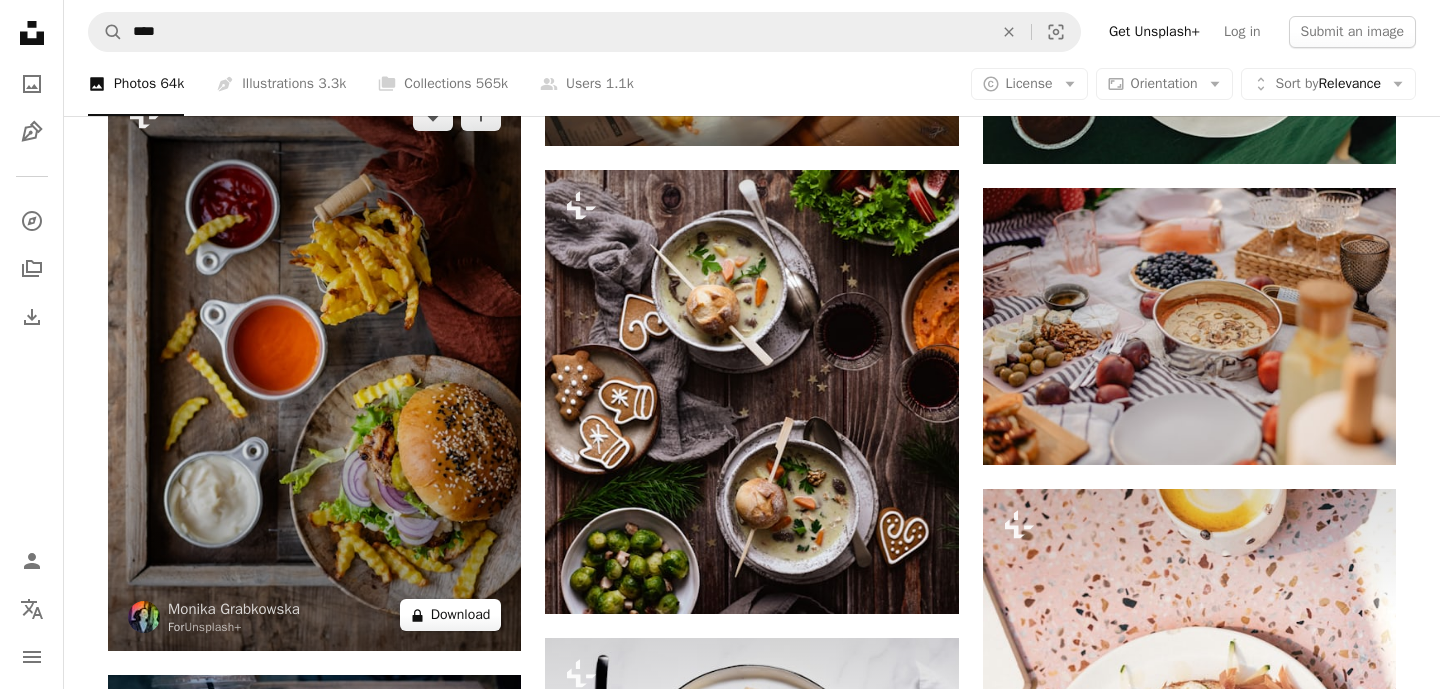 click on "A lock   Download" at bounding box center [451, 615] 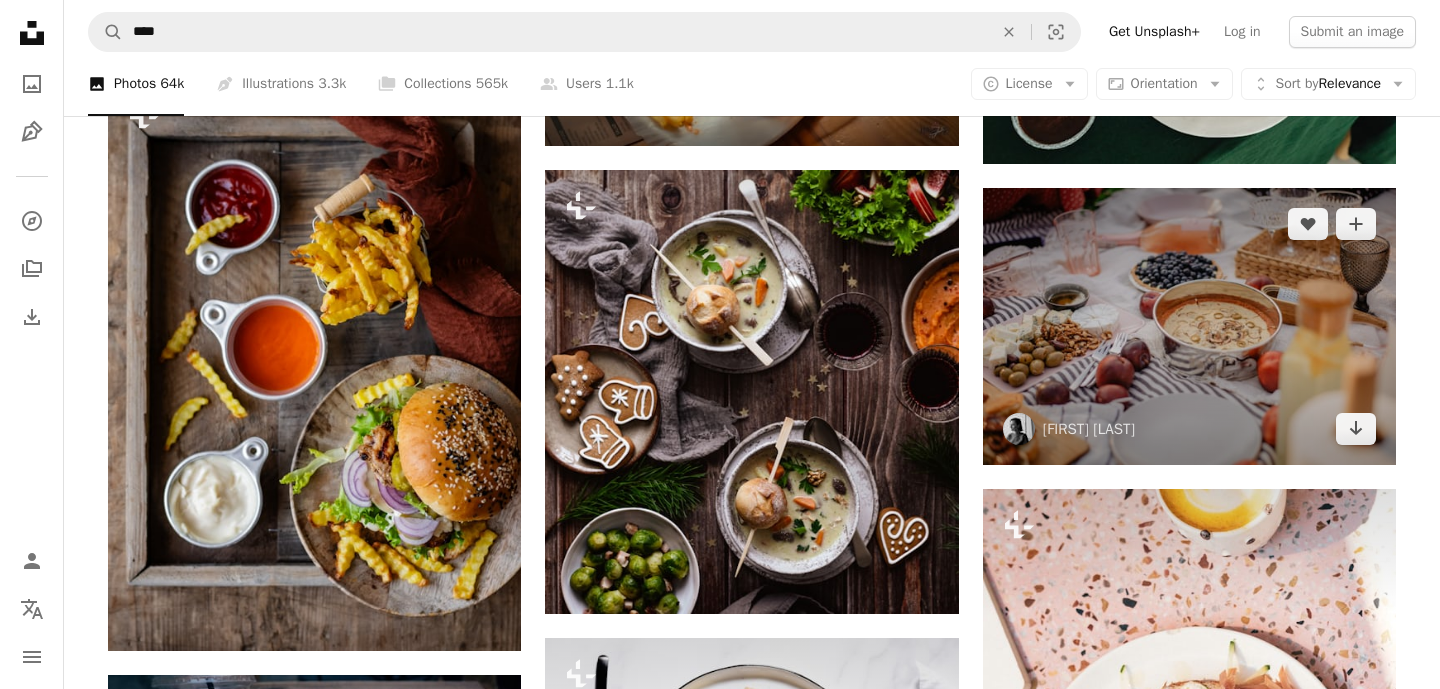 click on "An X shape Unsplash+ This purchase includes access to our full library of visuals. A plus sign Members-only content added monthly A plus sign Unlimited royalty-free downloads A plus sign Illustrations  New A plus sign Enhanced legal protections $10  with a 1-month plan Unlimited royalty-free use, cancel anytime. $48   with a yearly plan Save  $72  when billed annually. Best value Continue with purchase Taxes where applicable. Renews automatically. Cancel anytime." at bounding box center [720, 5987] 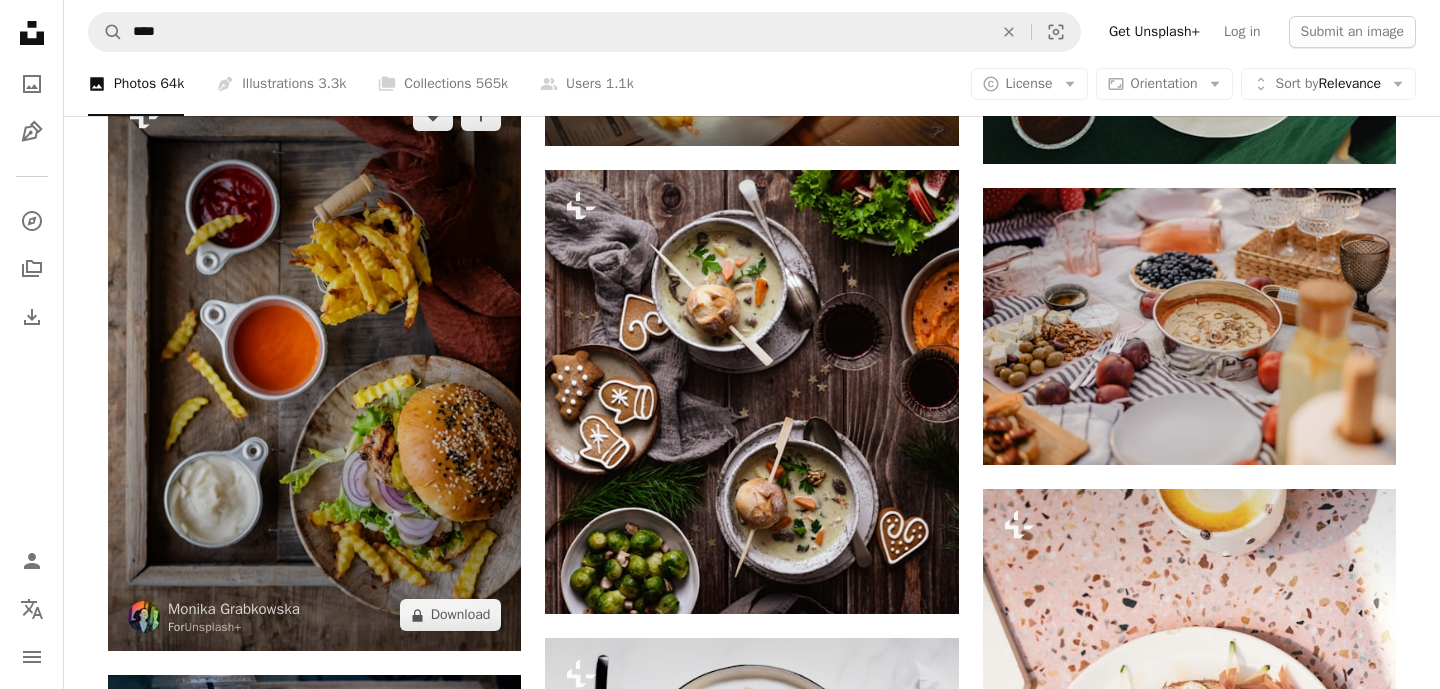 click at bounding box center [314, 365] 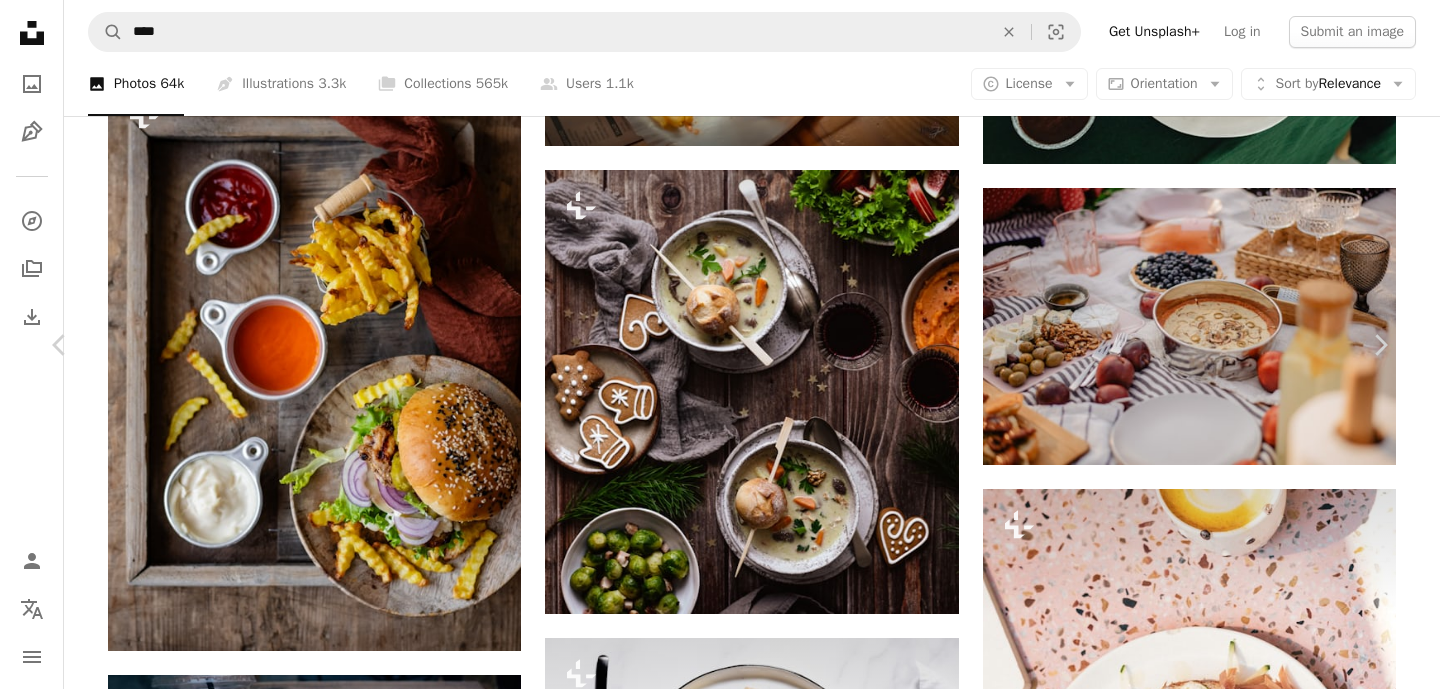 click on "An X shape Chevron left Chevron right [FIRST] [LAST] For Unsplash+ A heart A plus sign Edit image Plus sign for Unsplash+ A lock Download Zoom in A forward-right arrow Share More Actions Chicken burger Calendar outlined Published on September 27, 2023 Camera NIKON CORPORATION, NIKON Z 7 Safety Licensed under the Unsplash+ License food burger chicken food photography chips fries flatlay chicken burger food styling pub food pub lunch pub food photographer Creative Commons images Related images Plus sign for Unsplash+ A heart A plus sign [FIRST] [LAST] For Unsplash+ A lock Download Plus sign for Unsplash+ A heart A plus sign [FIRST] [LAST] For Unsplash+ A lock Download Plus sign for Unsplash+ A heart A plus sign [FIRST] [LAST] For Unsplash+ A lock Download Plus sign for Unsplash+ A heart A plus sign [FIRST] [LAST] For Unsplash+ A lock Download Plus sign for Unsplash+ A heart A plus sign [FIRST] [LAST] For Unsplash+ A lock Download Plus sign for Unsplash+ A heart" at bounding box center (720, 5987) 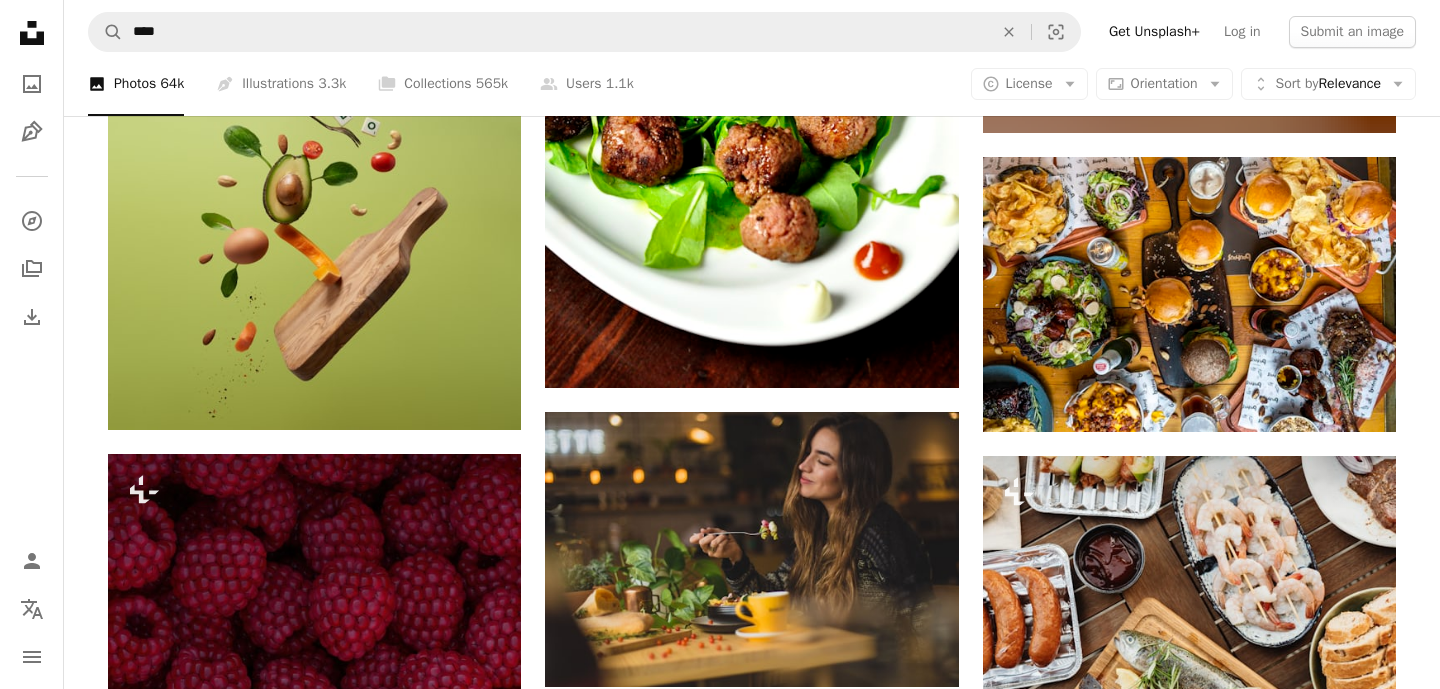 scroll, scrollTop: 27757, scrollLeft: 0, axis: vertical 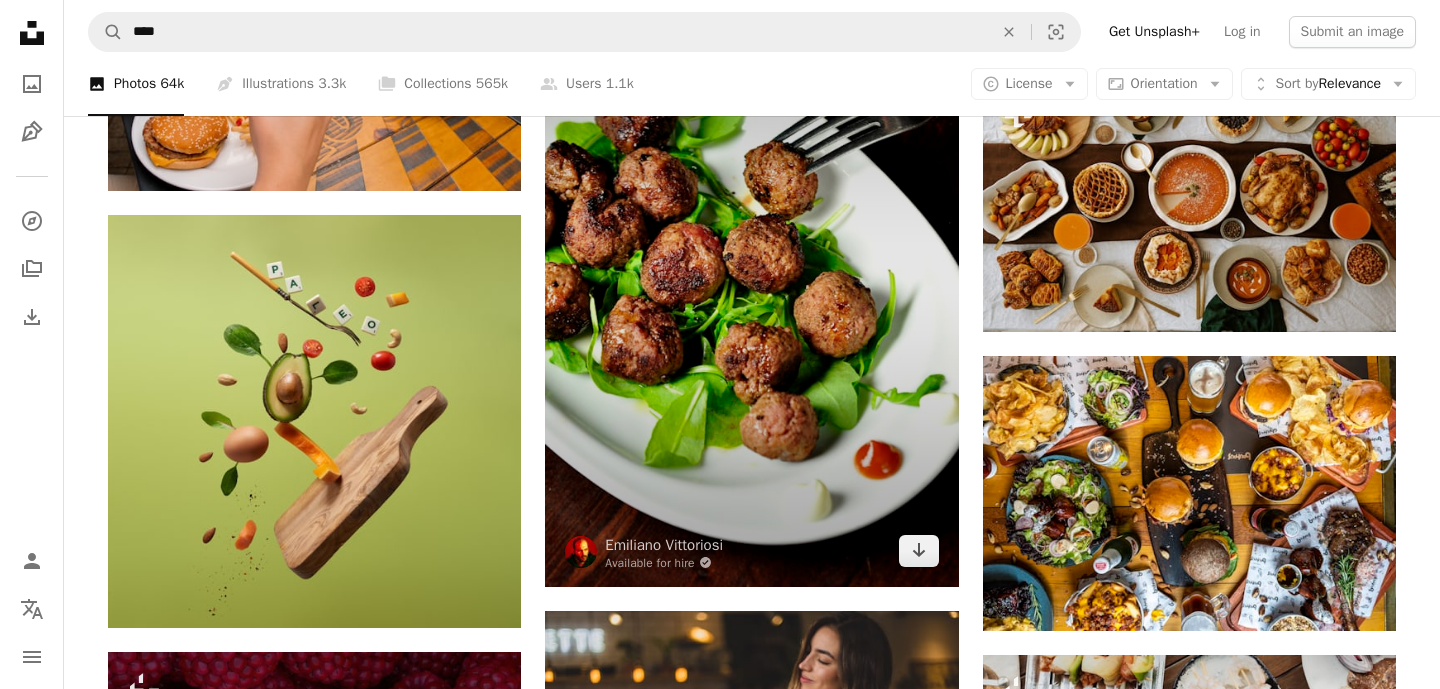 click at bounding box center [751, 275] 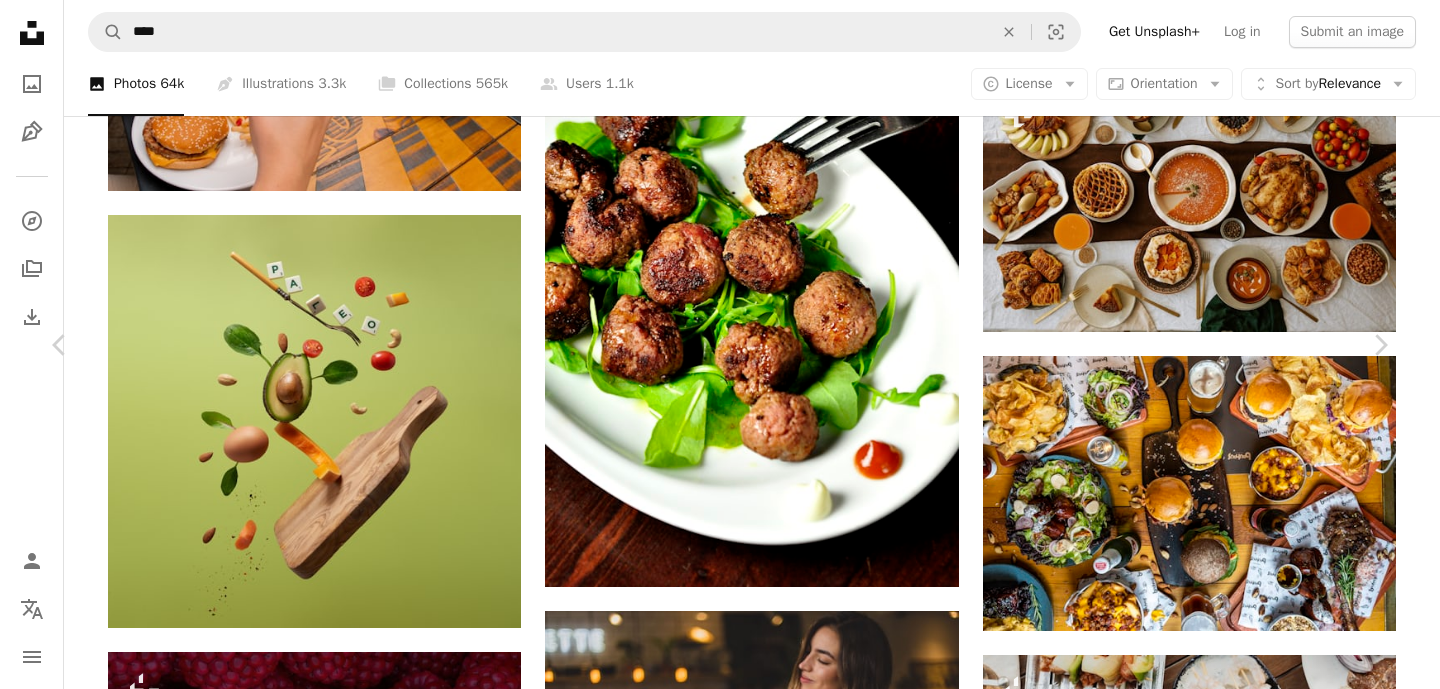 click on "Download free" at bounding box center (1191, 3112) 